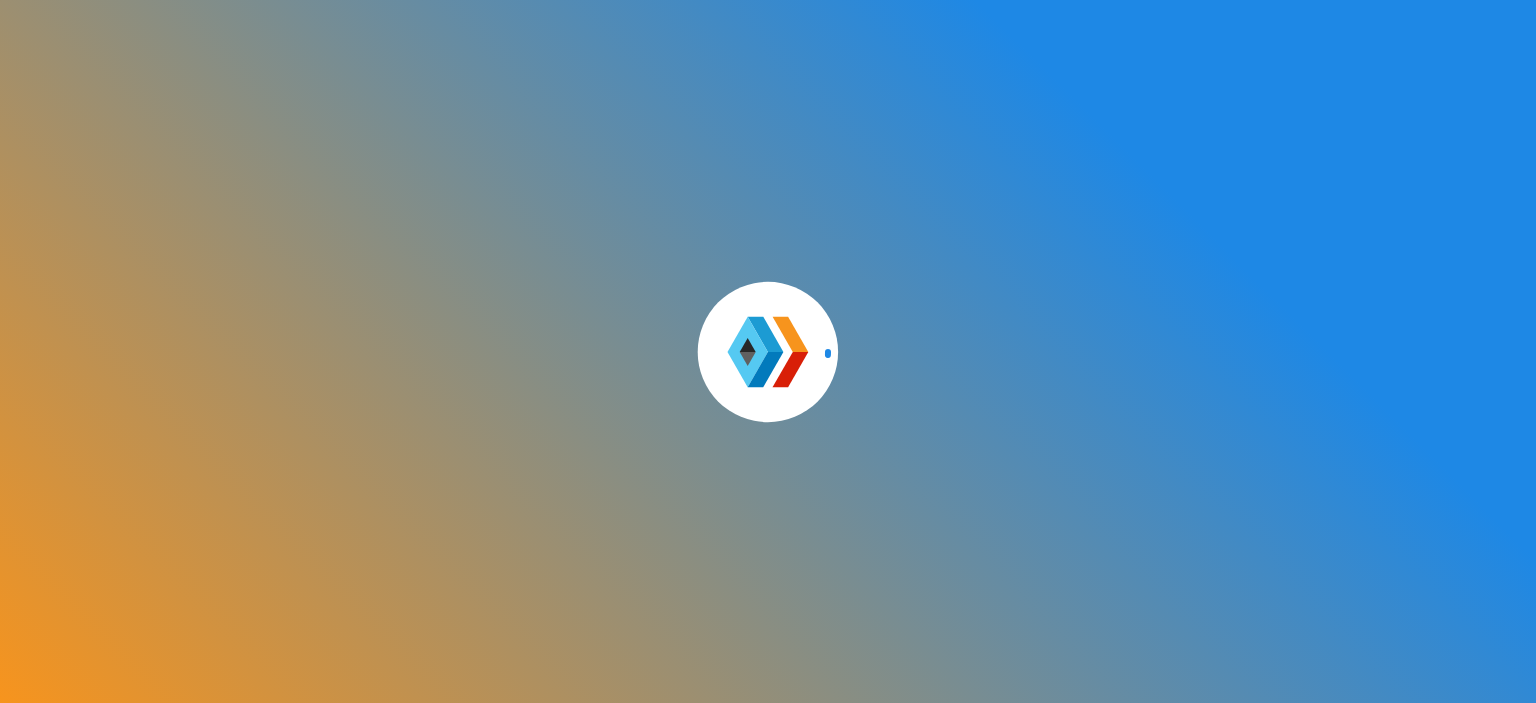 scroll, scrollTop: 0, scrollLeft: 0, axis: both 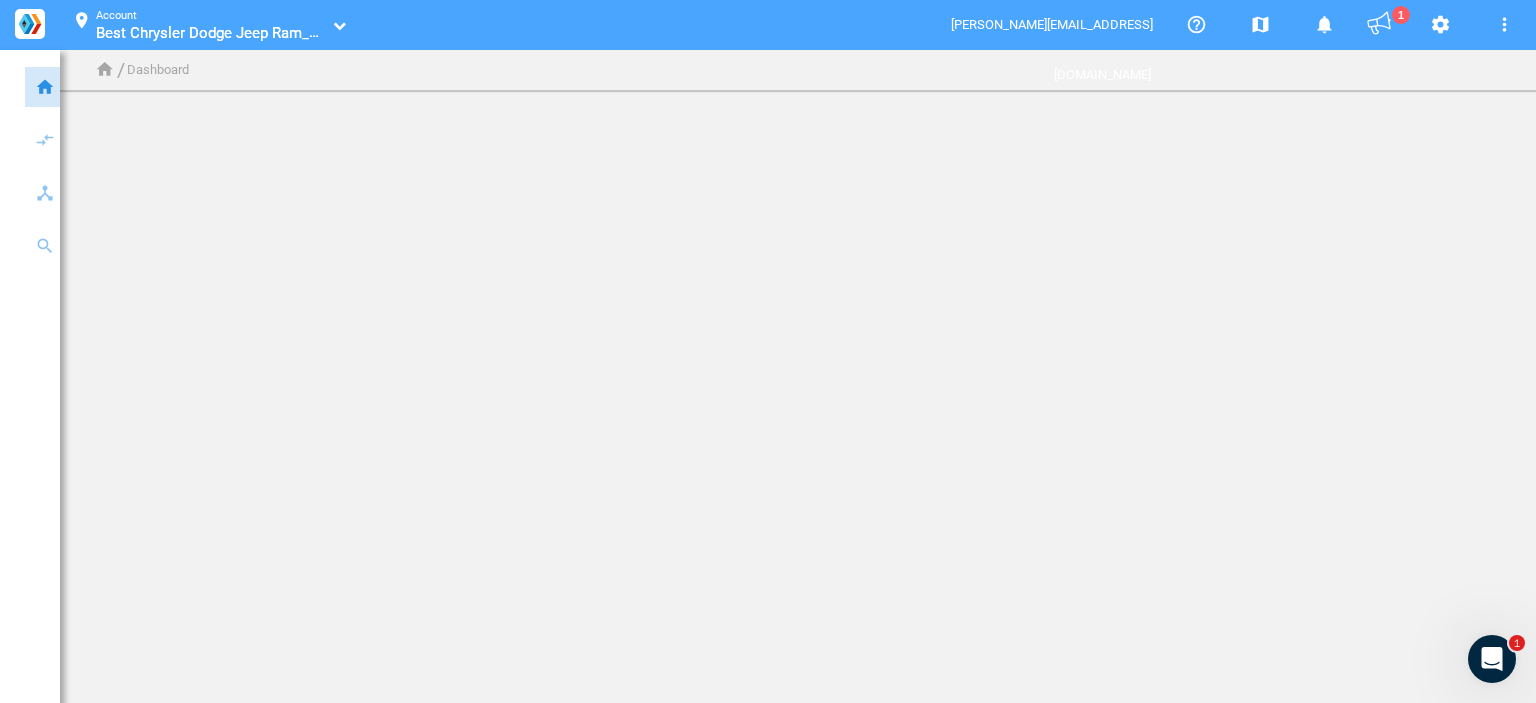 click on "location_on Account Best Chrysler Dodge Jeep Ram_100004334 Best Chrysler Dodge Jeep Ram_100004334" at bounding box center [205, 25] 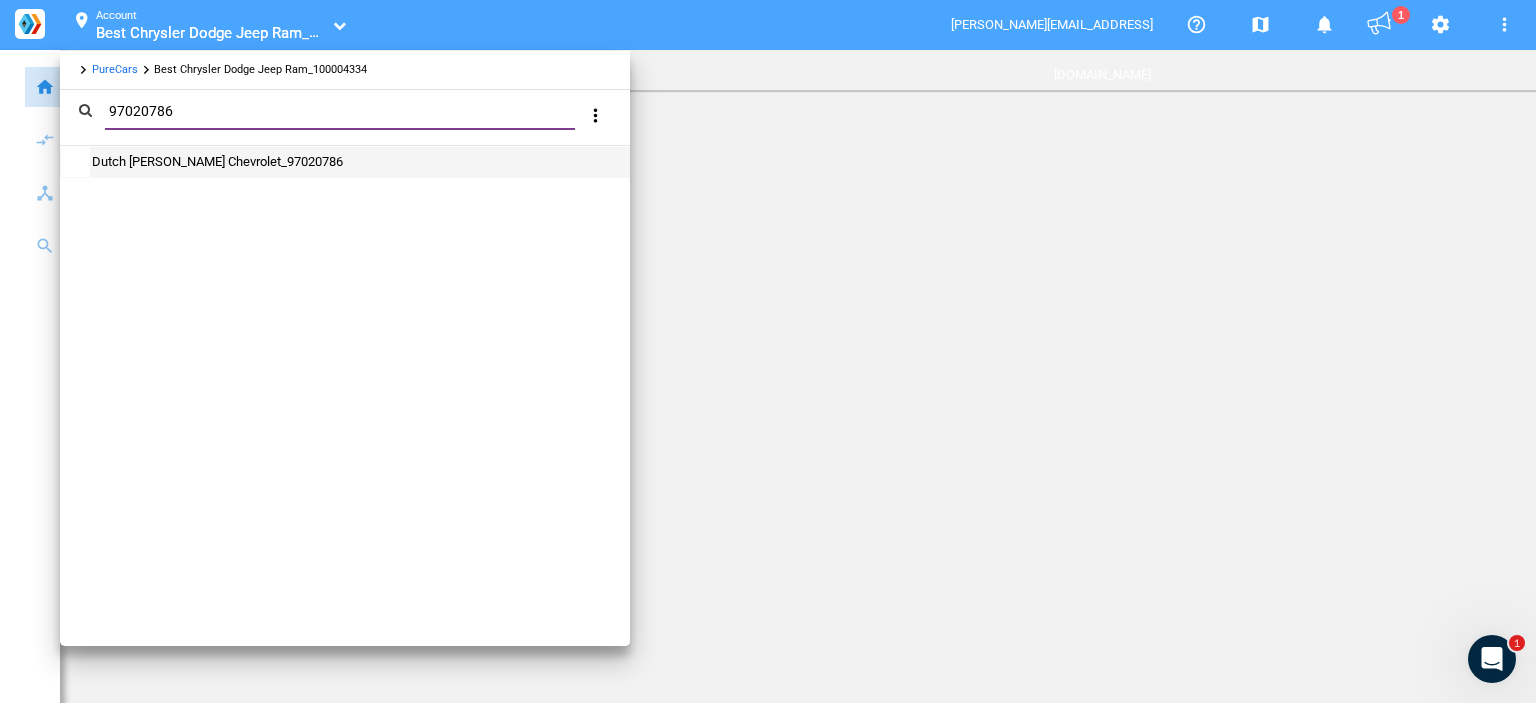 type on "97020786" 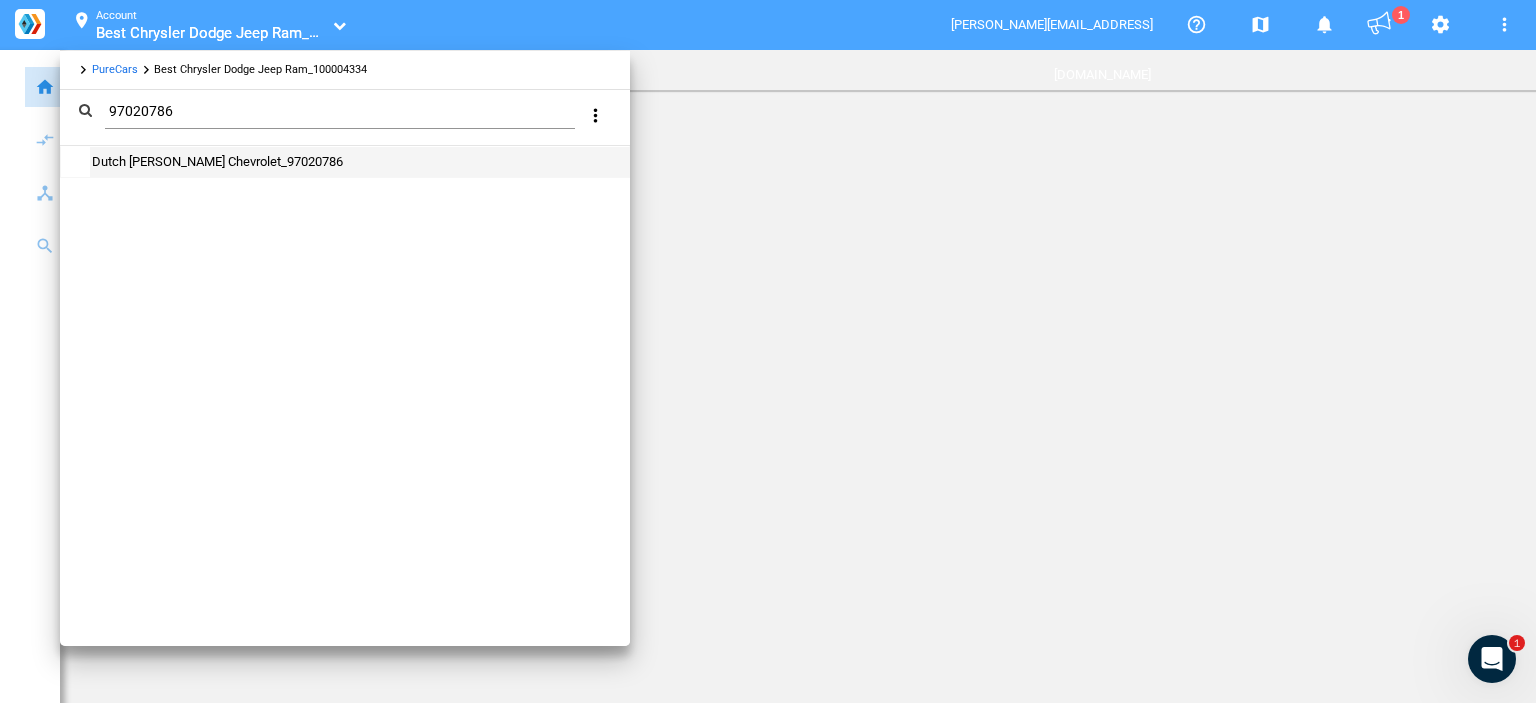 click on "Dutch Miller Chevrolet_97020786" at bounding box center (216, 161) 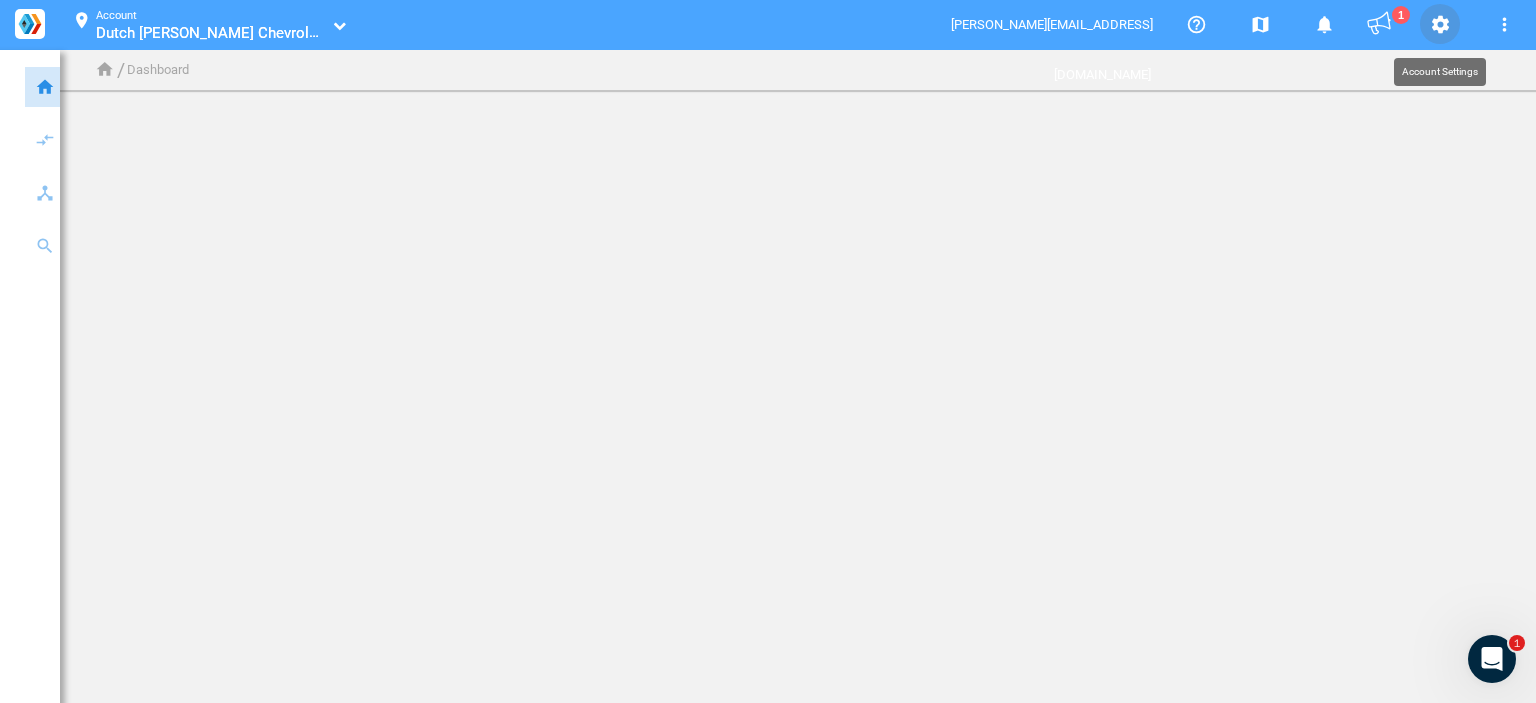 click on "settings" at bounding box center [1440, 25] 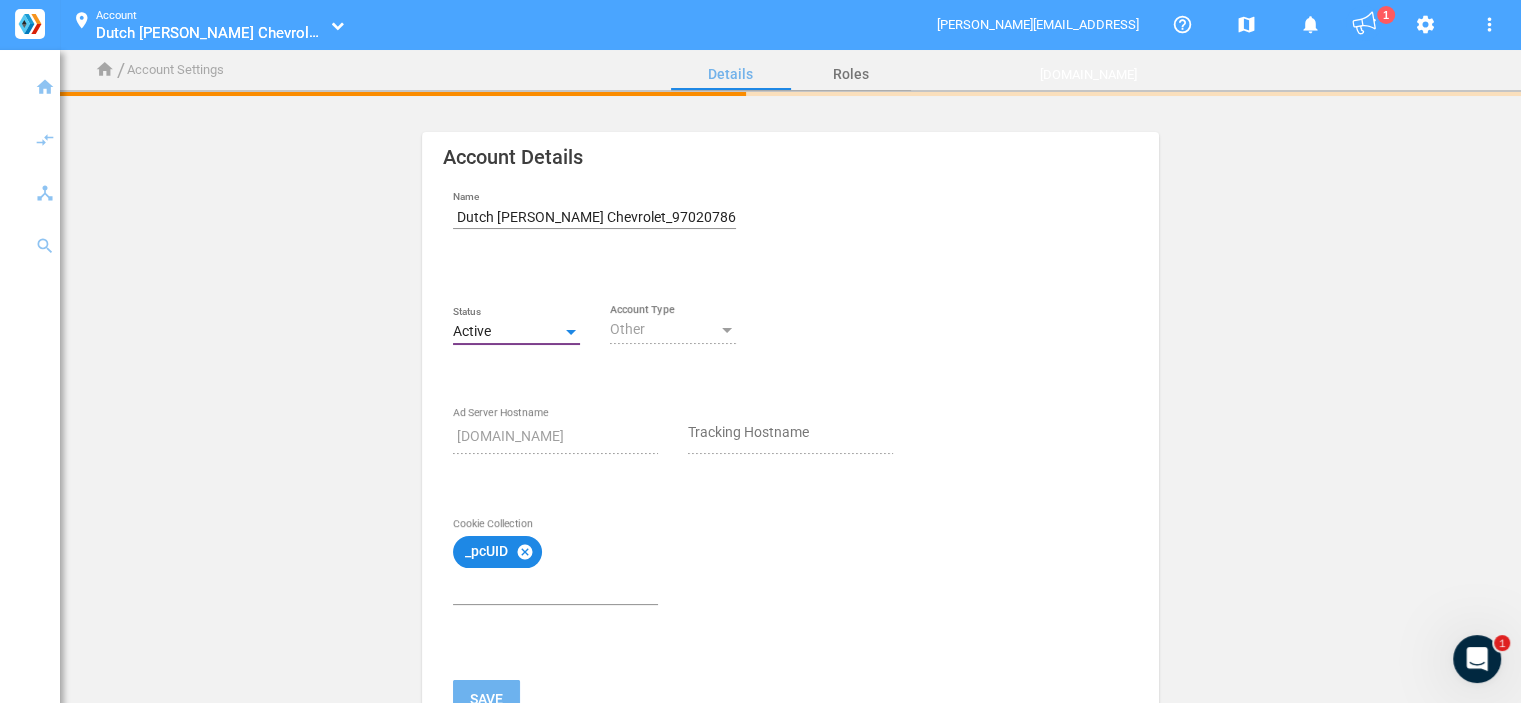 click at bounding box center [571, 332] 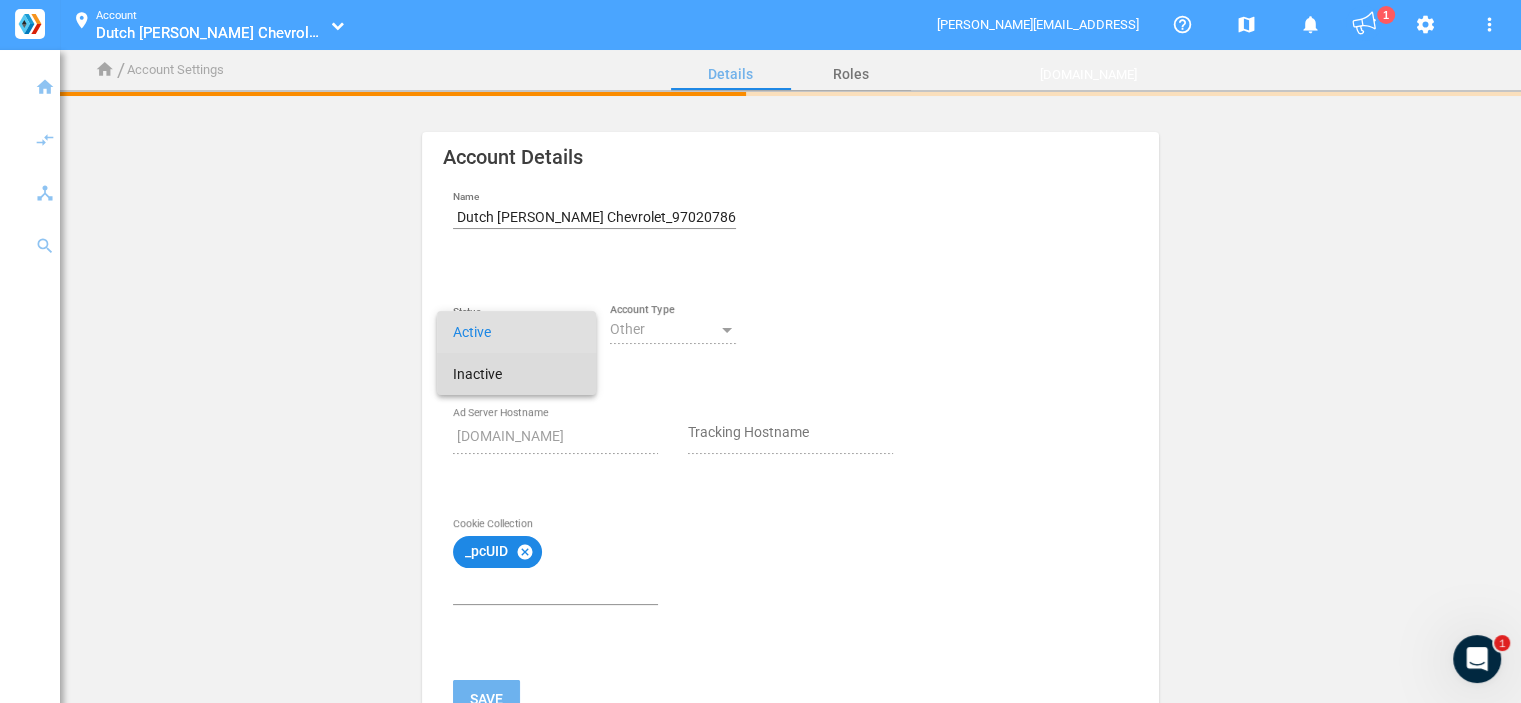 click on "Inactive" at bounding box center (516, 374) 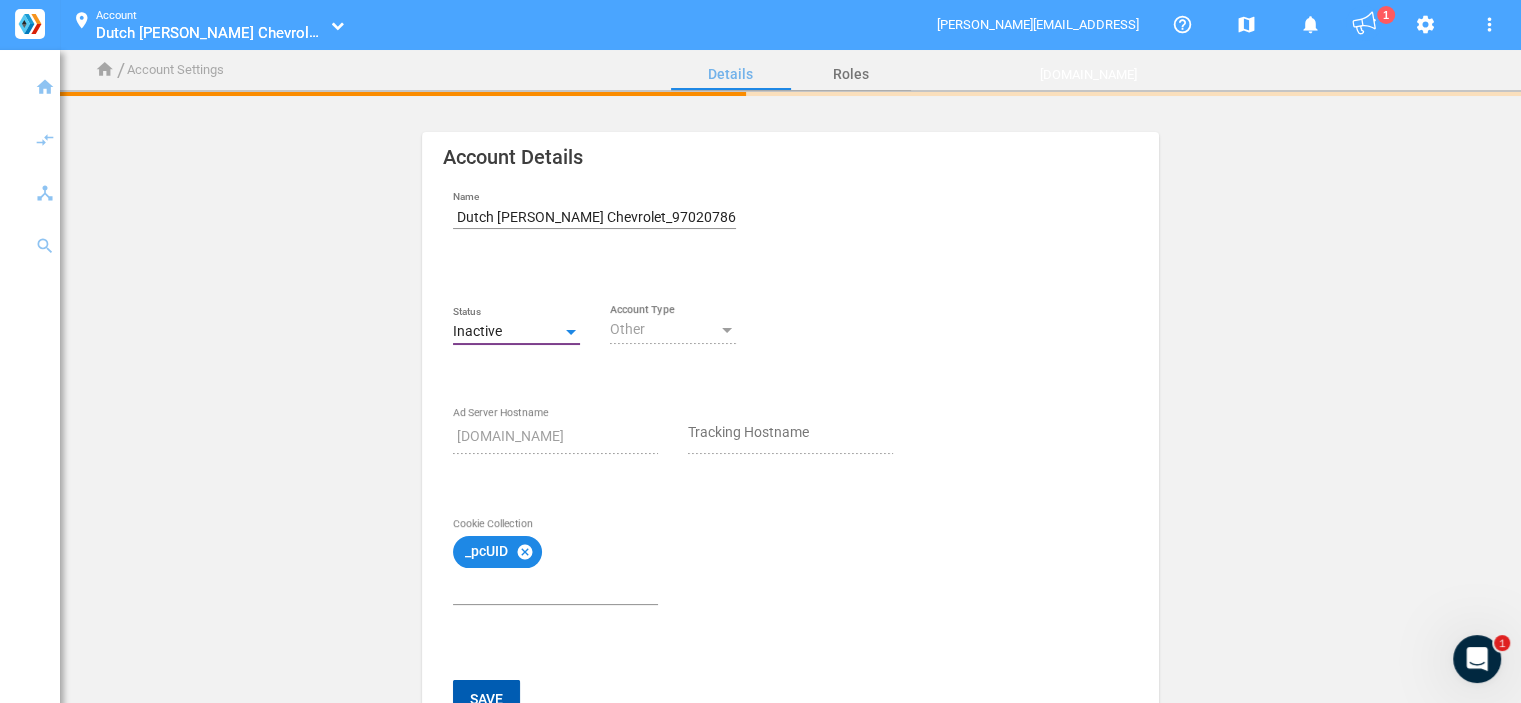 click on "Save" at bounding box center [486, 698] 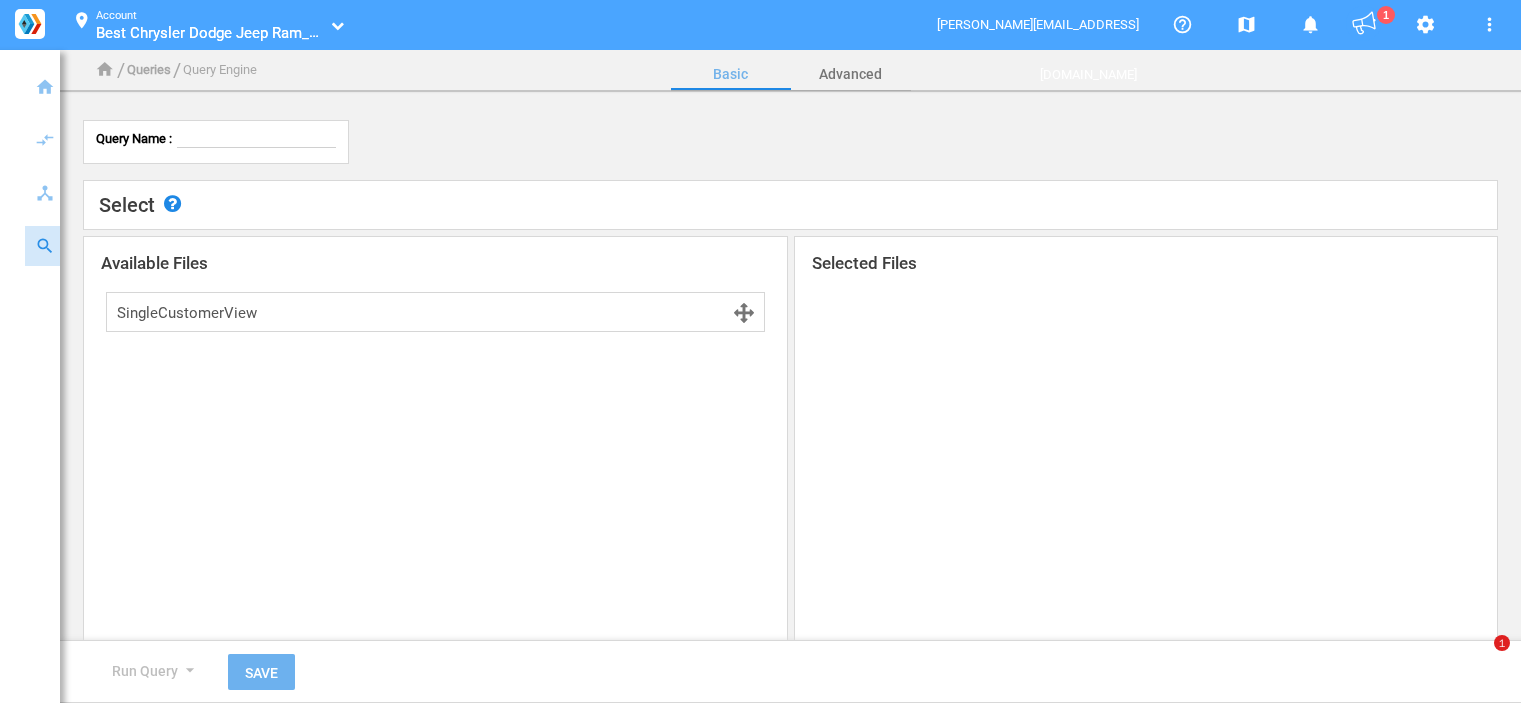 scroll, scrollTop: 0, scrollLeft: 0, axis: both 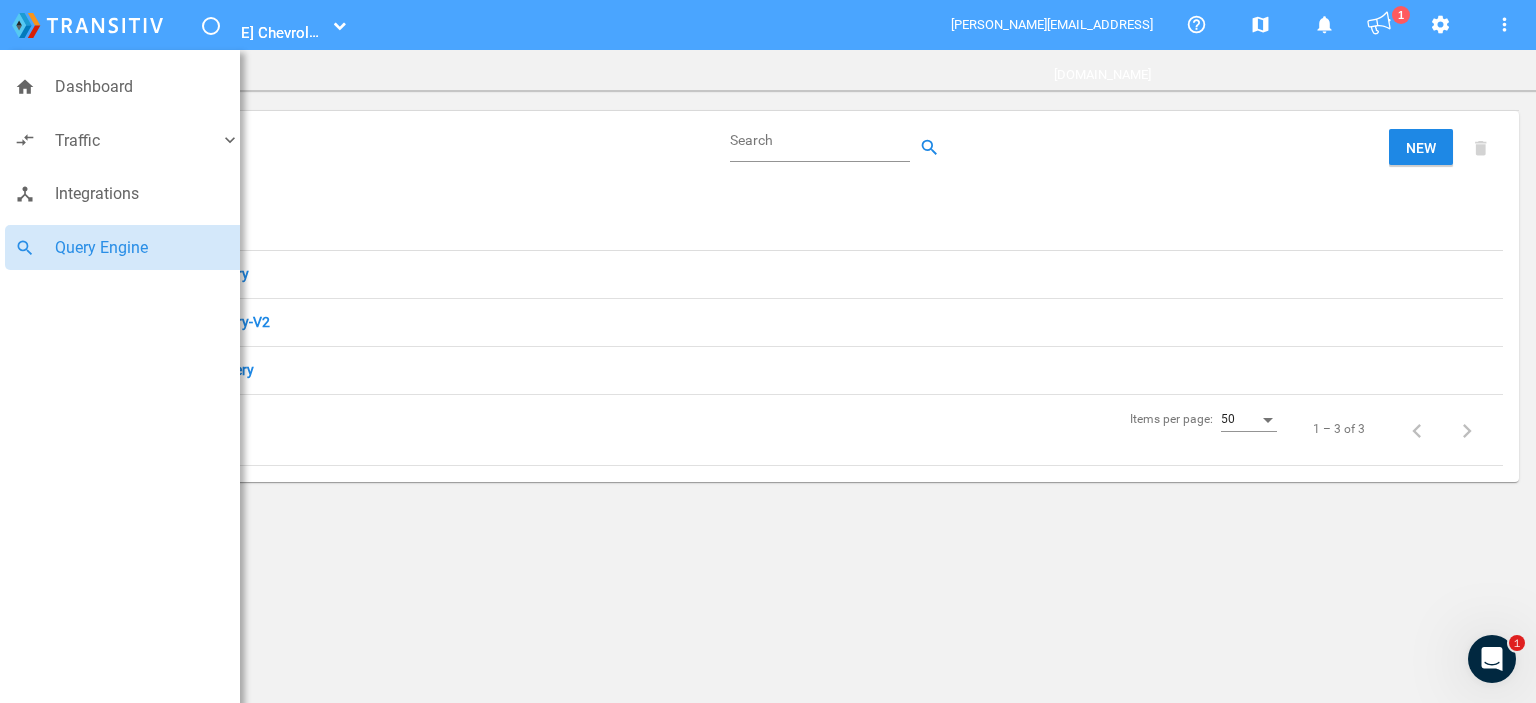 click on "Query Engine" at bounding box center [147, 248] 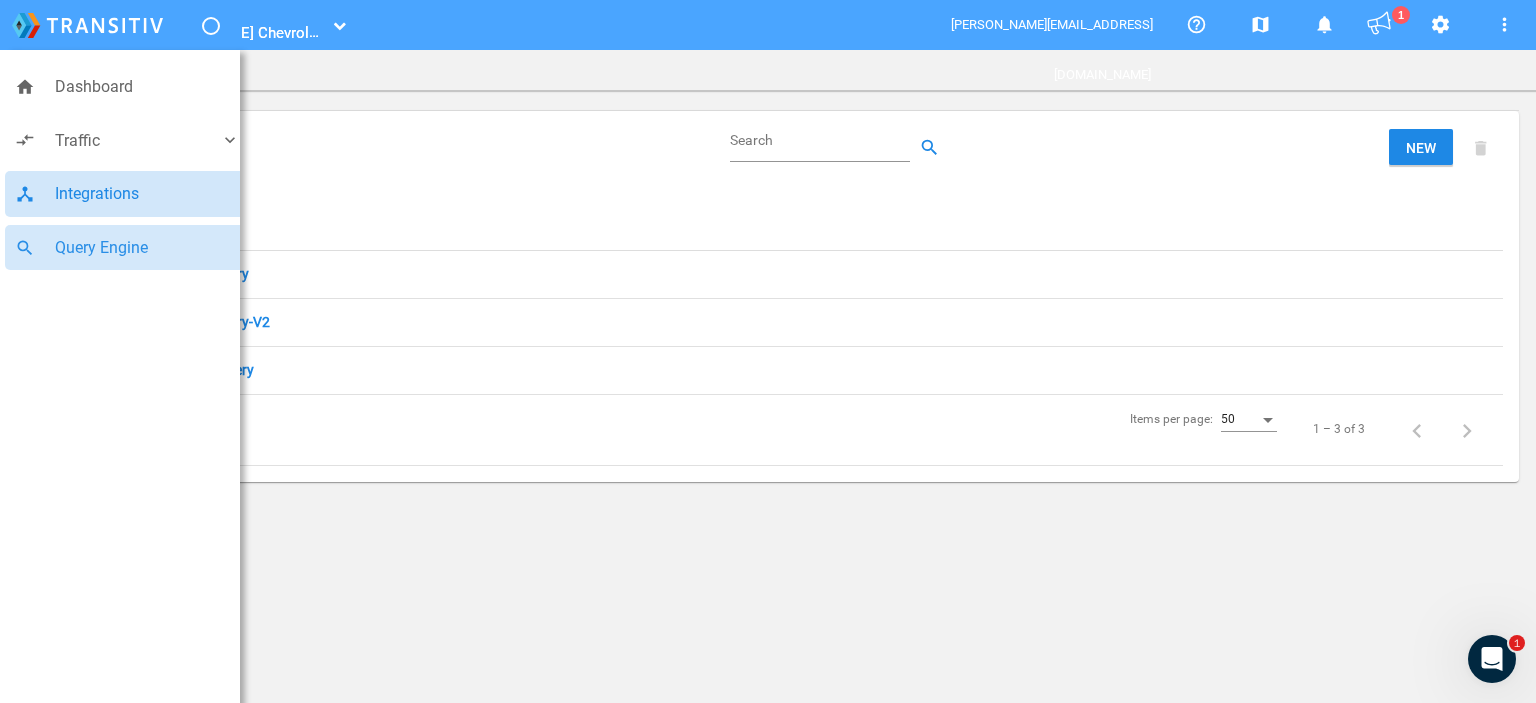 click on "device_hub Integrations" at bounding box center [127, 194] 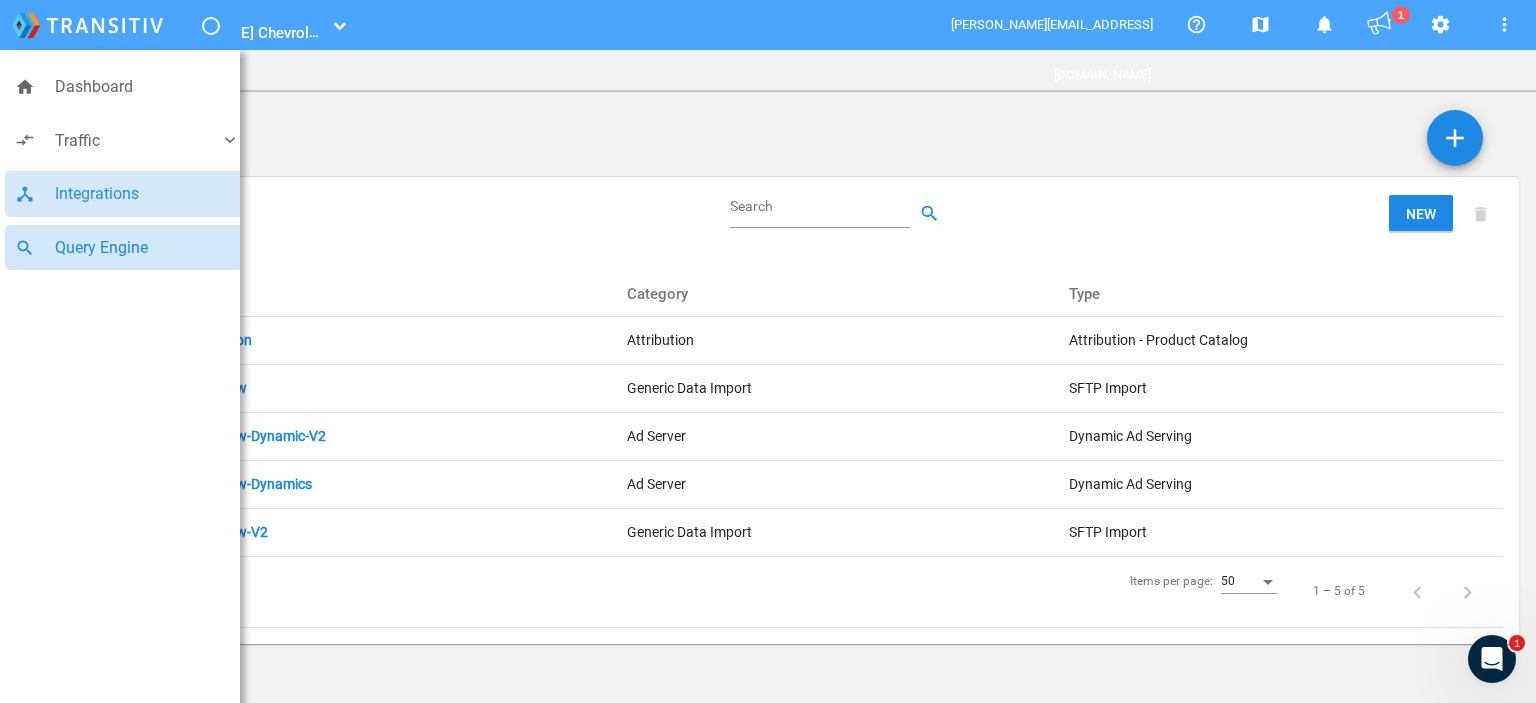 click on "Query Engine" at bounding box center (147, 248) 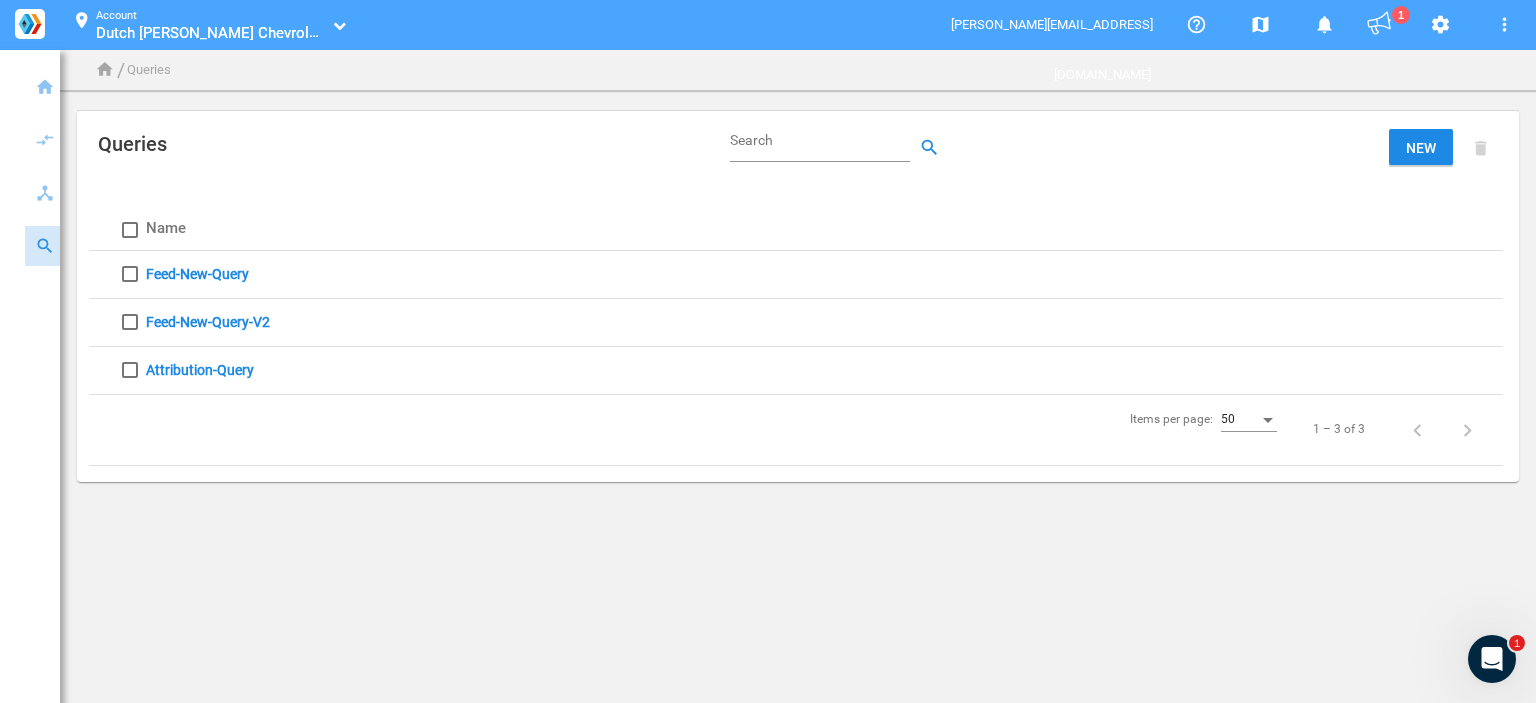 click 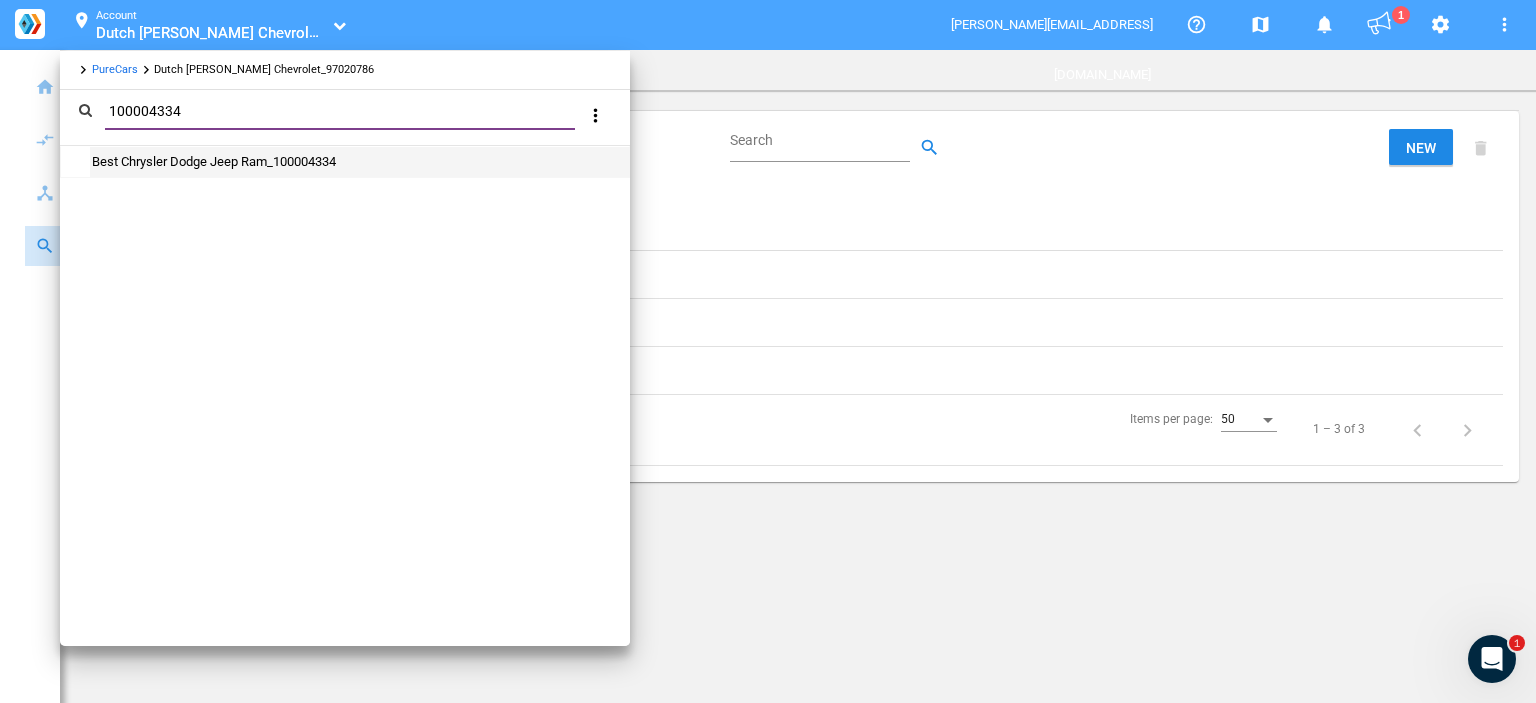 type on "100004334" 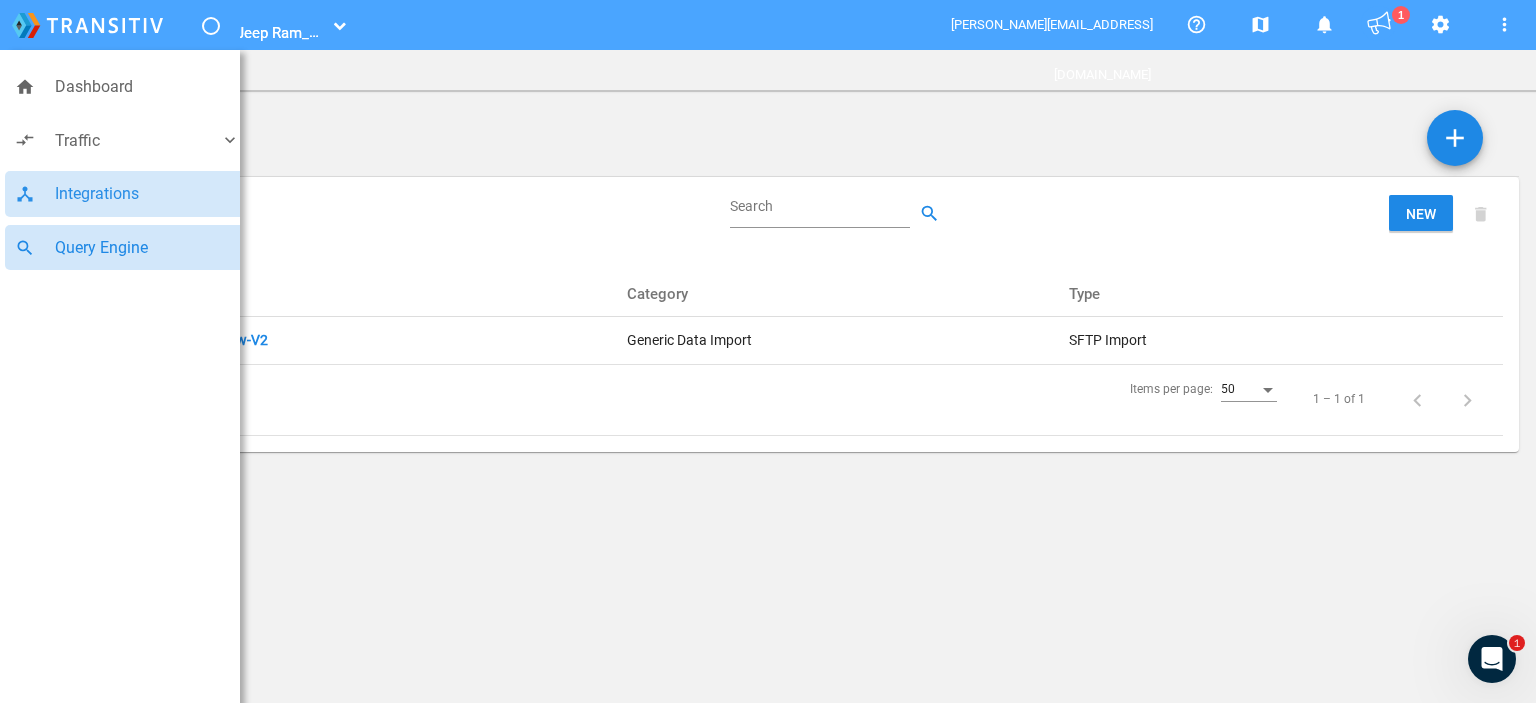 click on "search Query Engine" at bounding box center (127, 248) 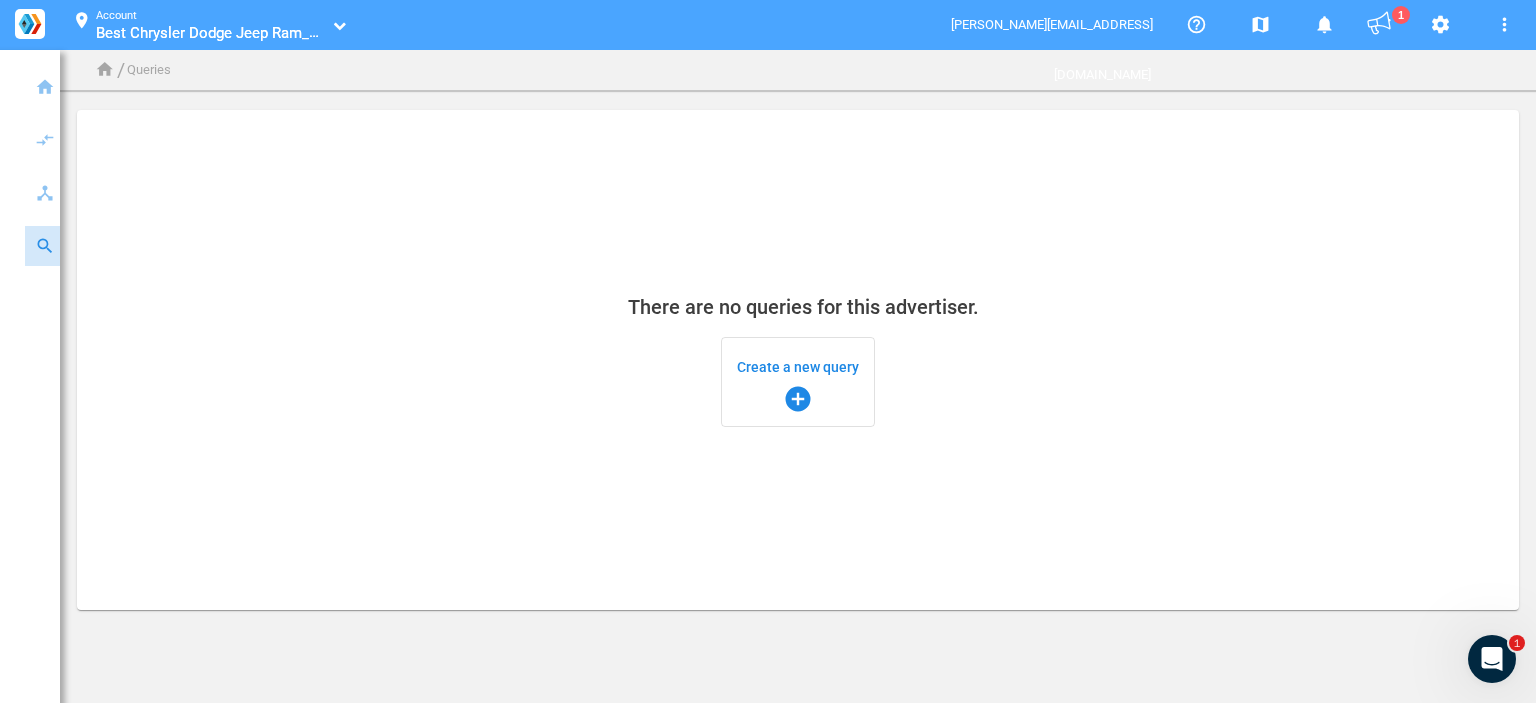 click on "There are no queries for this advertiser.  Create a new query  add_circle" 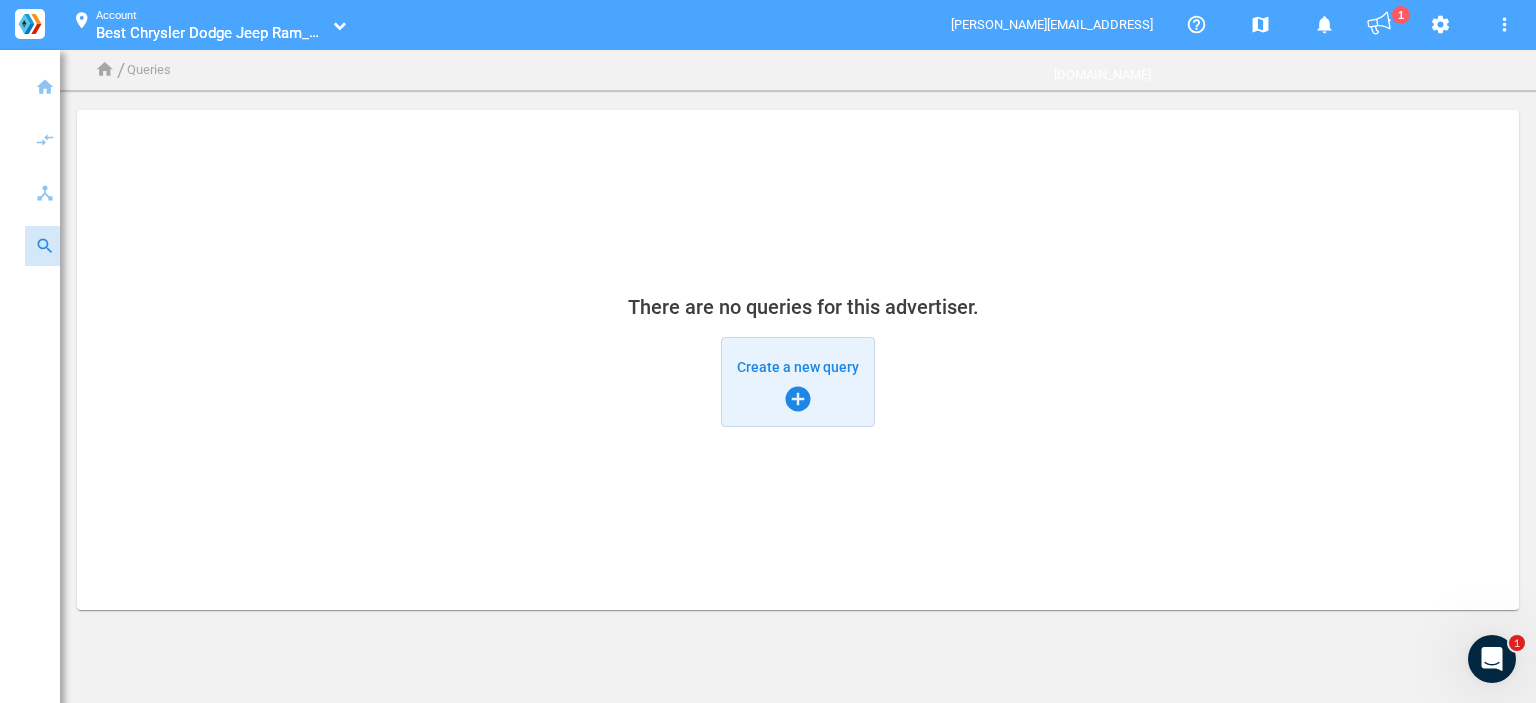 click on "Create a new query  add_circle" at bounding box center [798, 382] 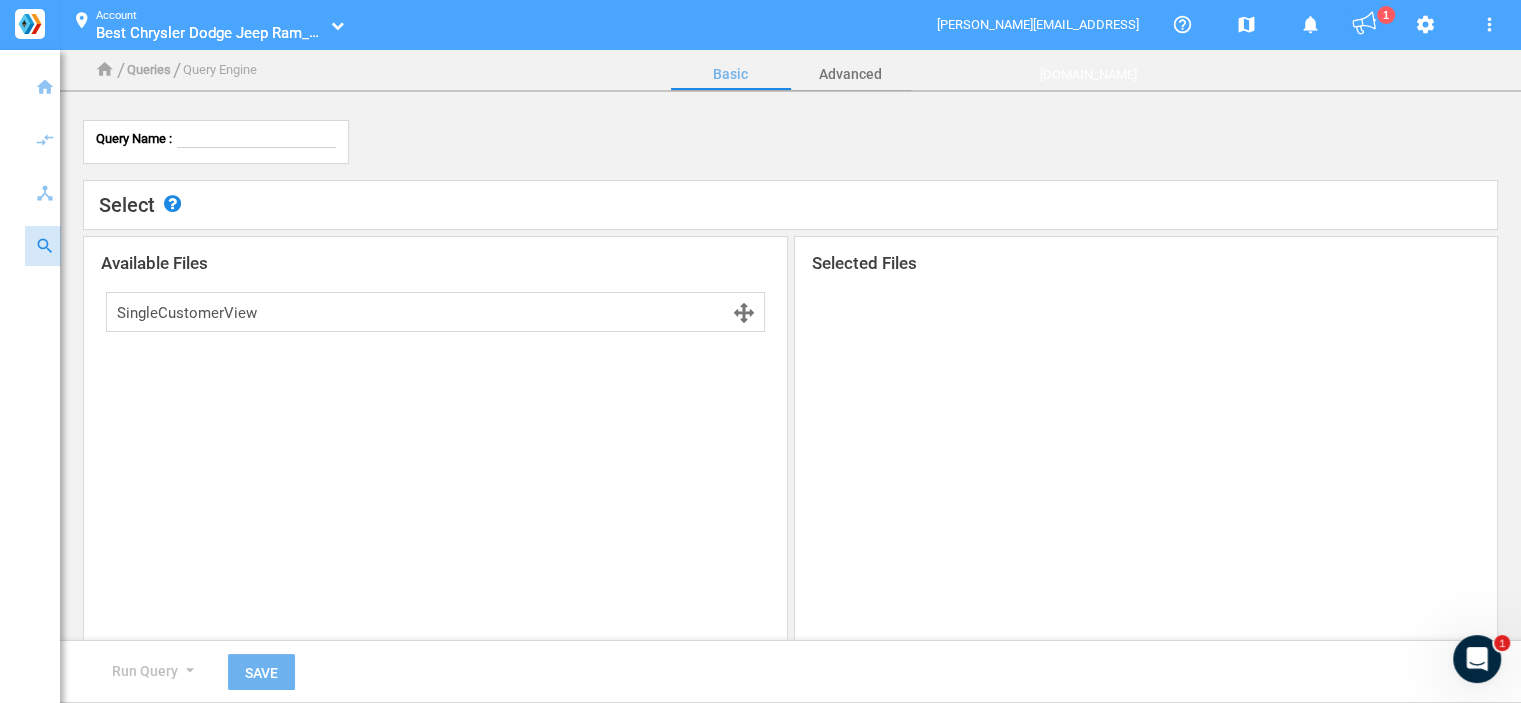 click on "location_on Account Best Chrysler Dodge Jeep Ram_100004334 Best Chrysler Dodge Jeep Ram_100004334" at bounding box center (203, 25) 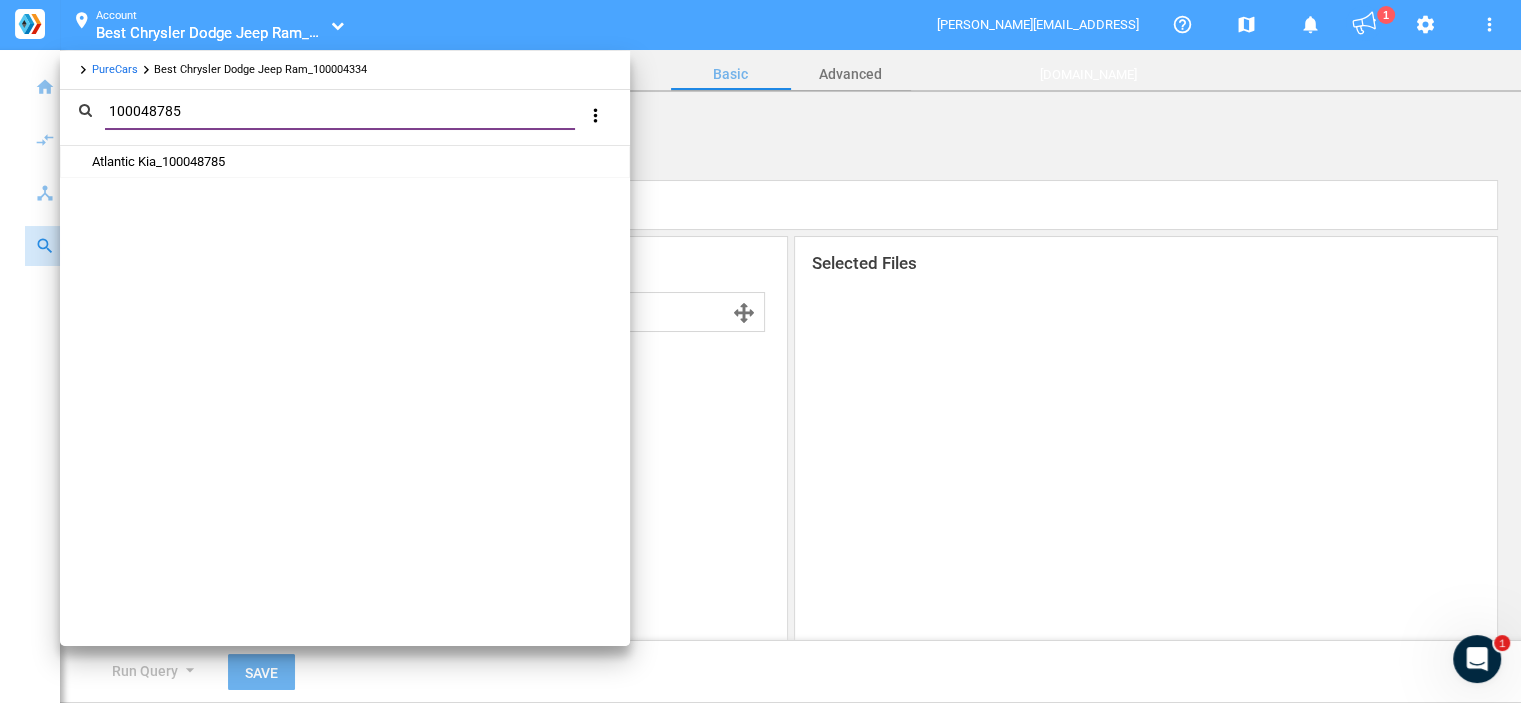 type on "100048785" 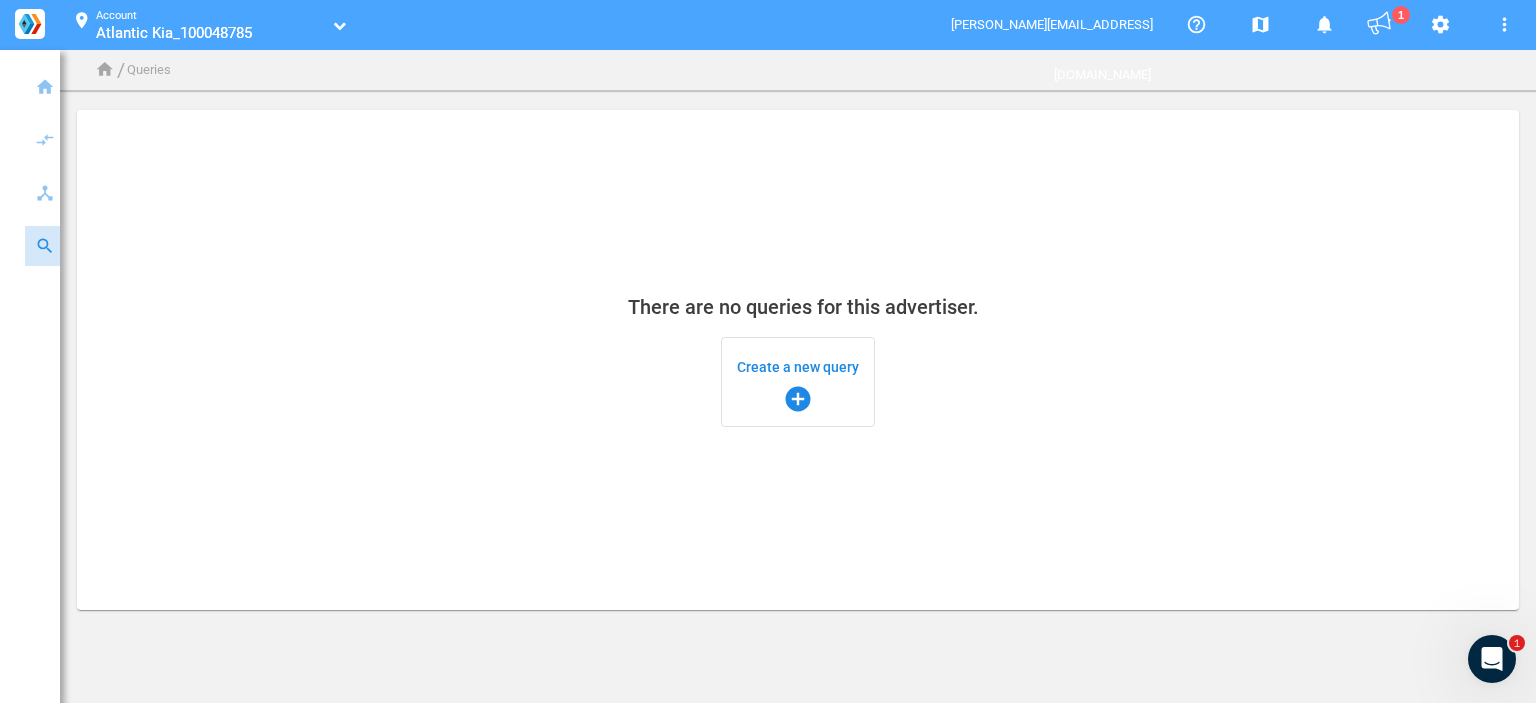 click on "Create a new query  add_circle" at bounding box center (798, 382) 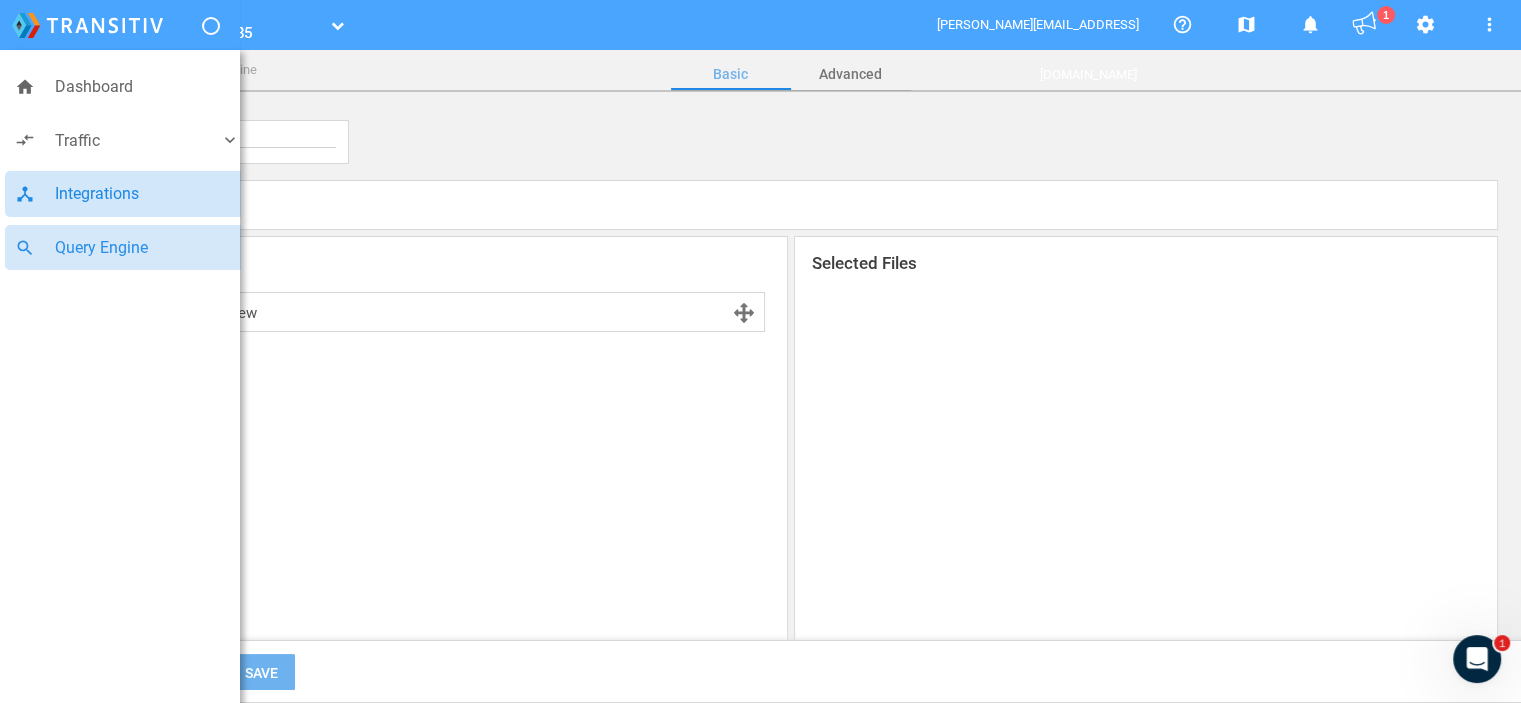 click on "Integrations" at bounding box center [147, 194] 